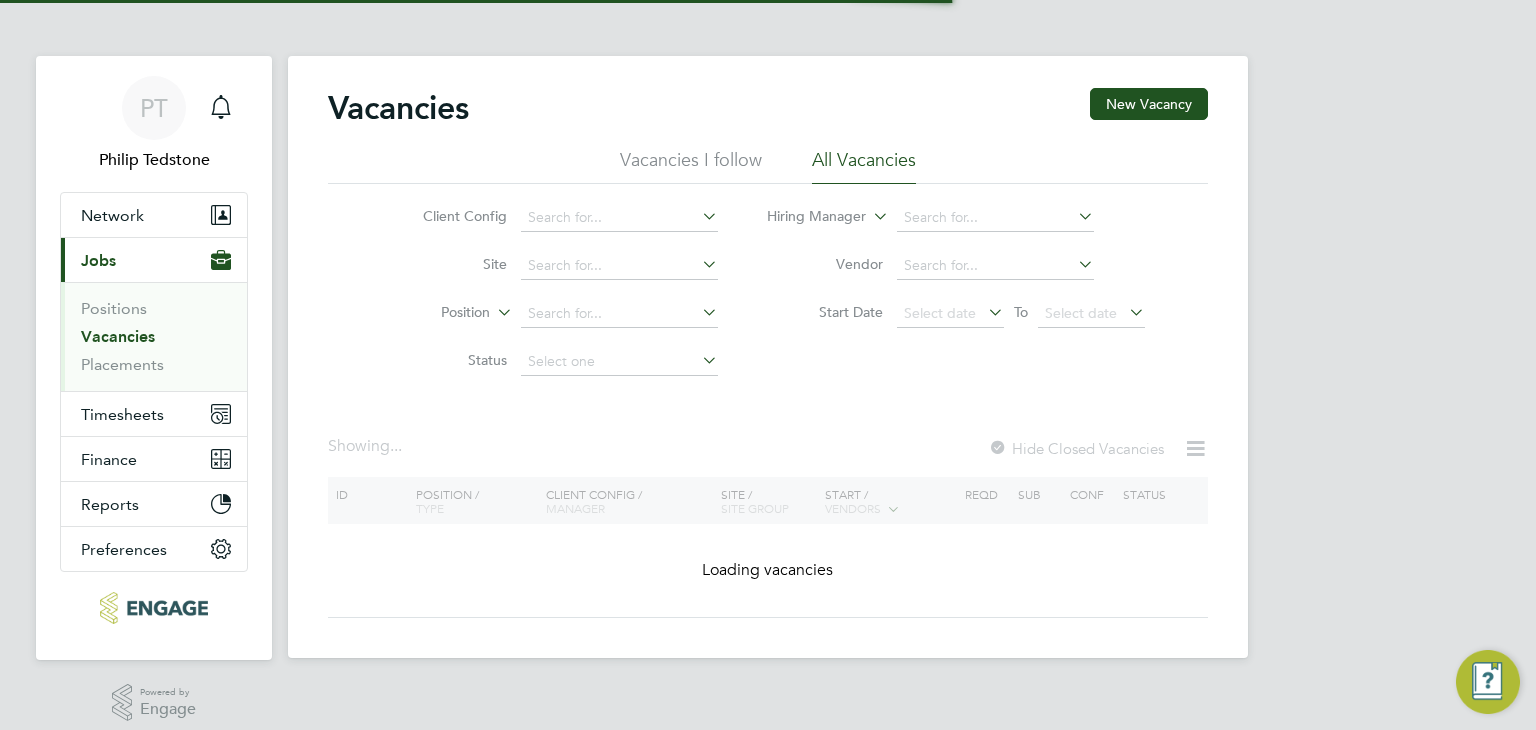 scroll, scrollTop: 0, scrollLeft: 0, axis: both 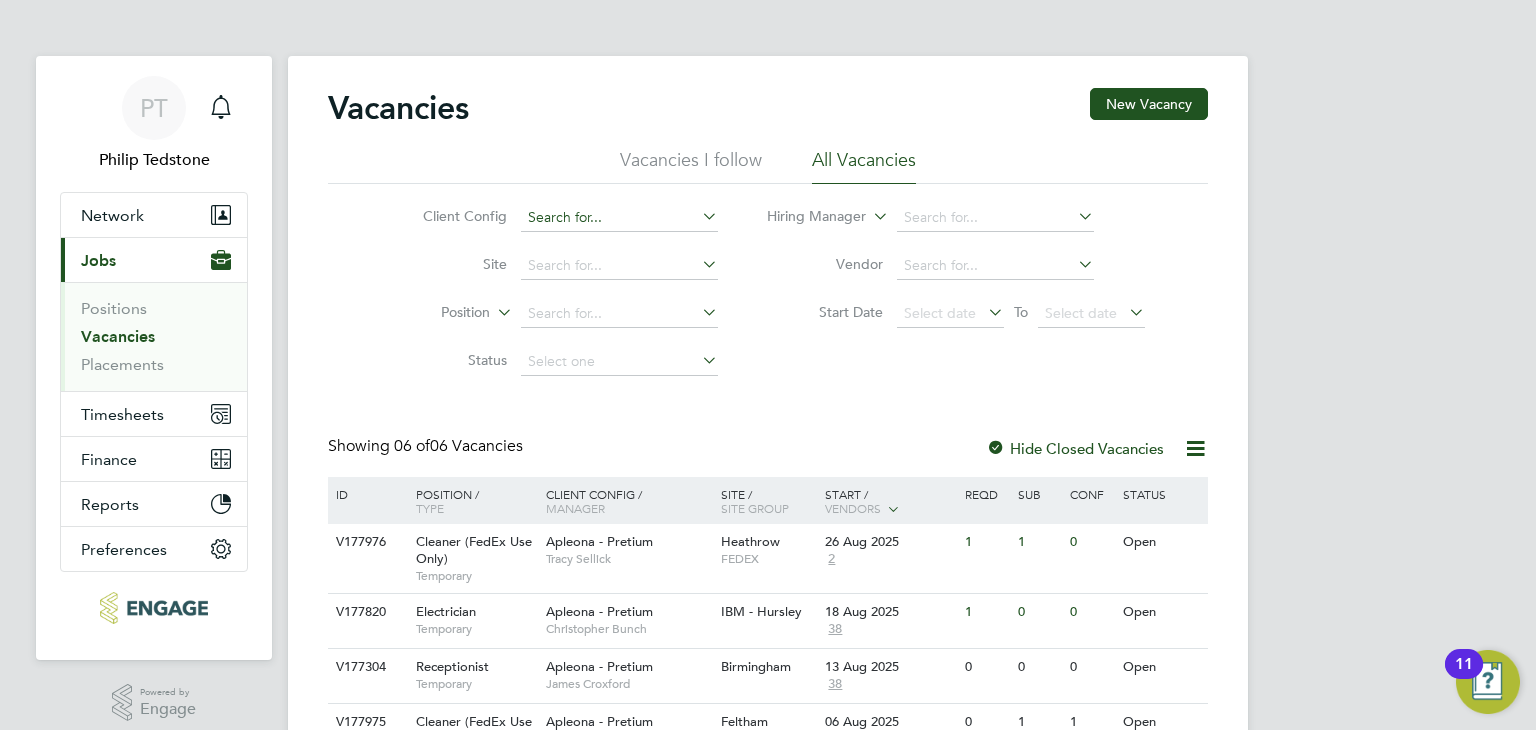 click 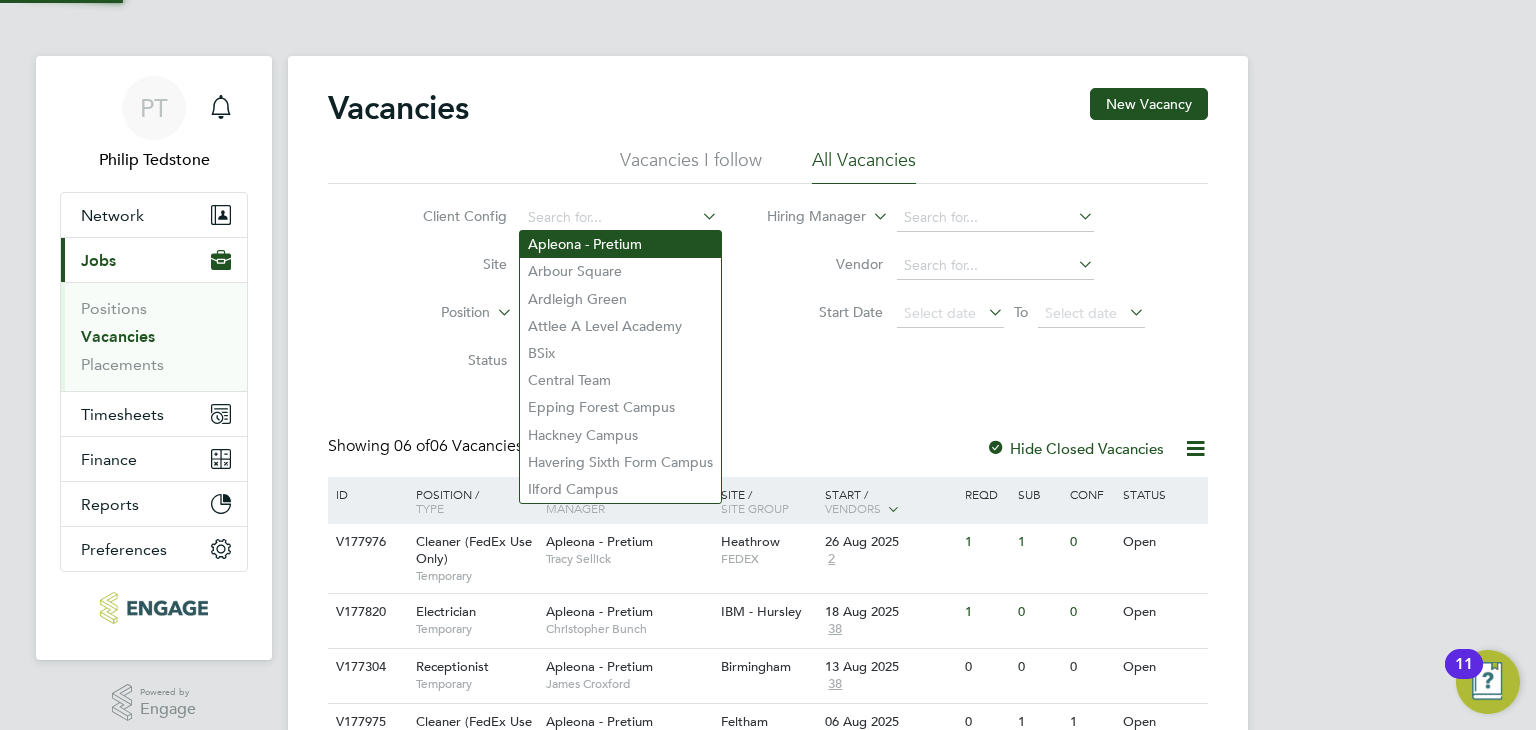 click on "Apleona - Pretium" 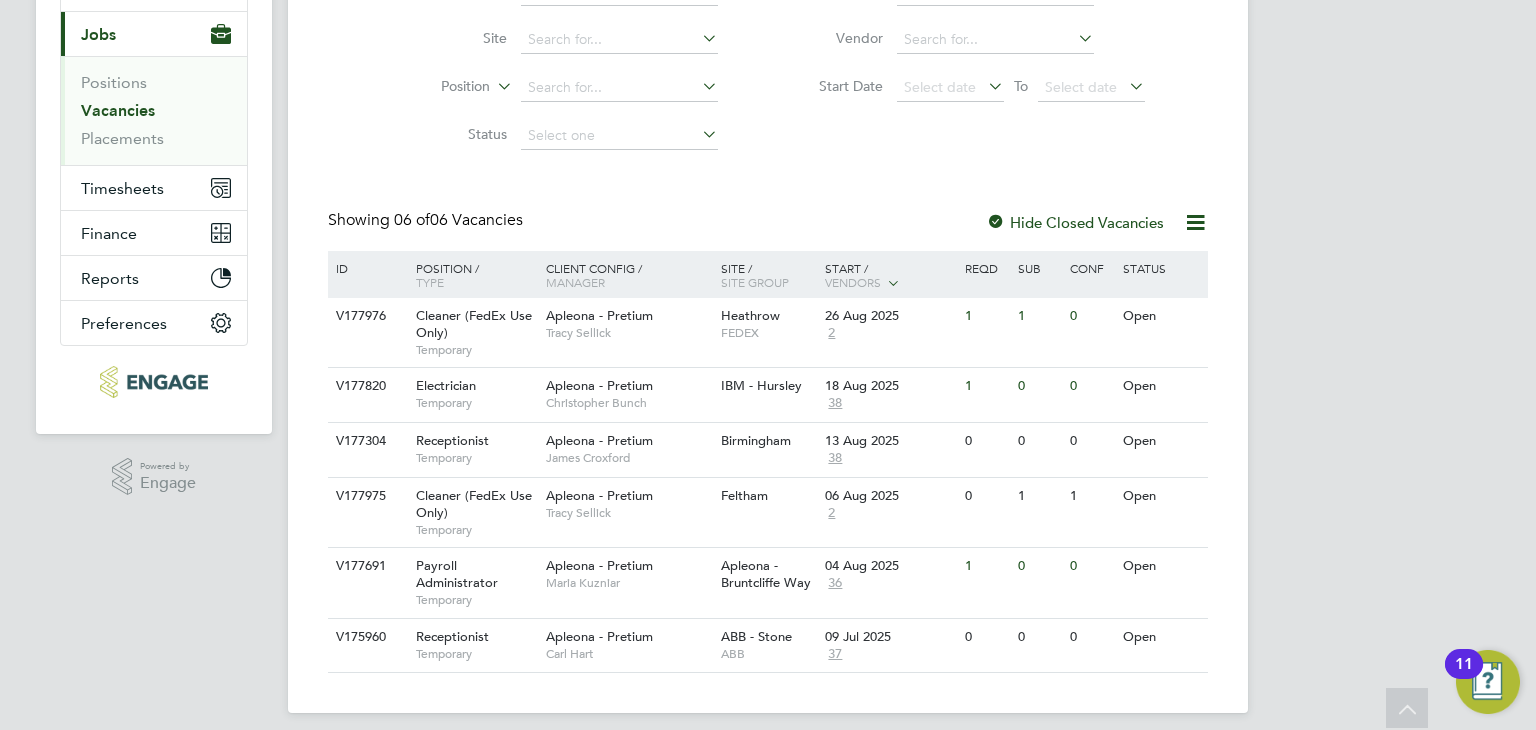 scroll, scrollTop: 240, scrollLeft: 0, axis: vertical 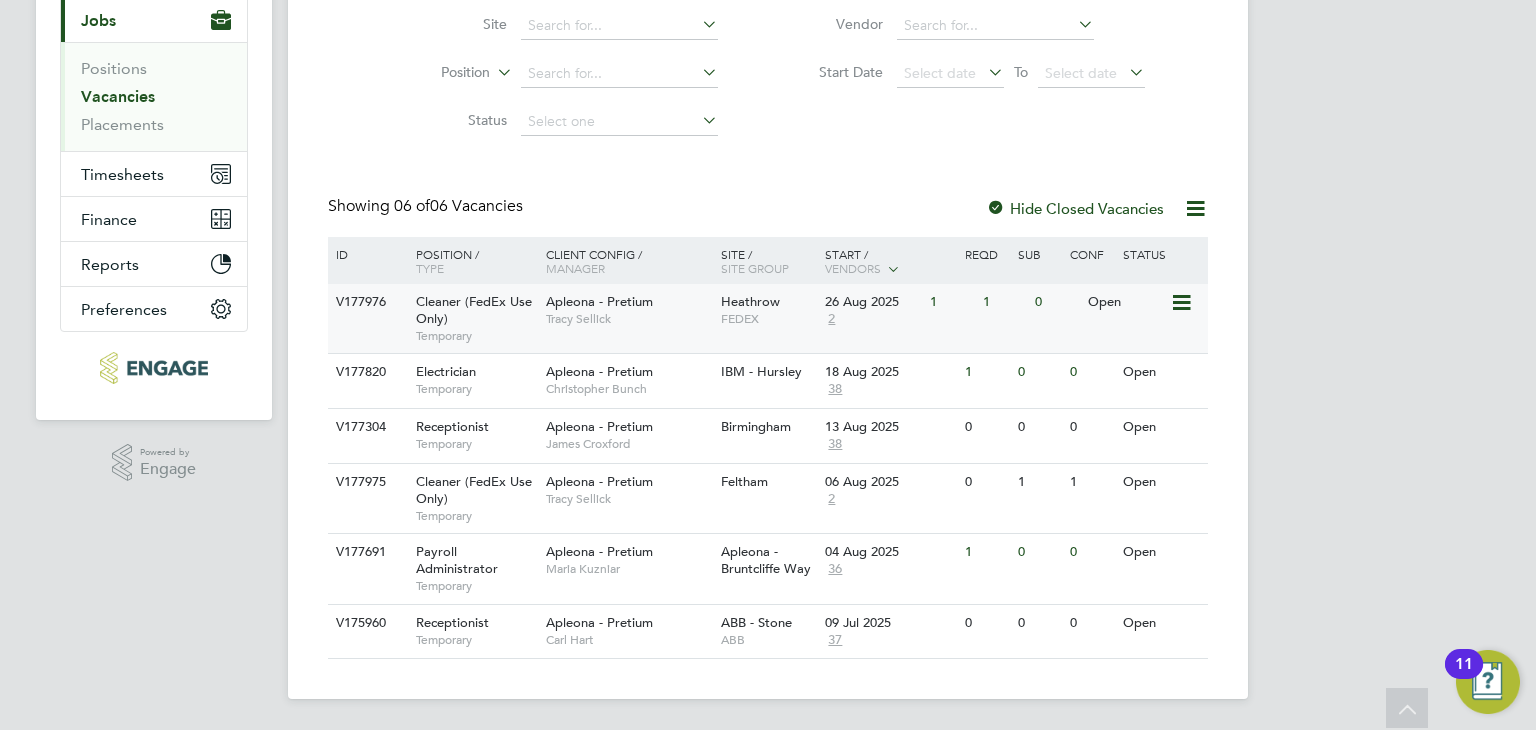 click on "FEDEX" 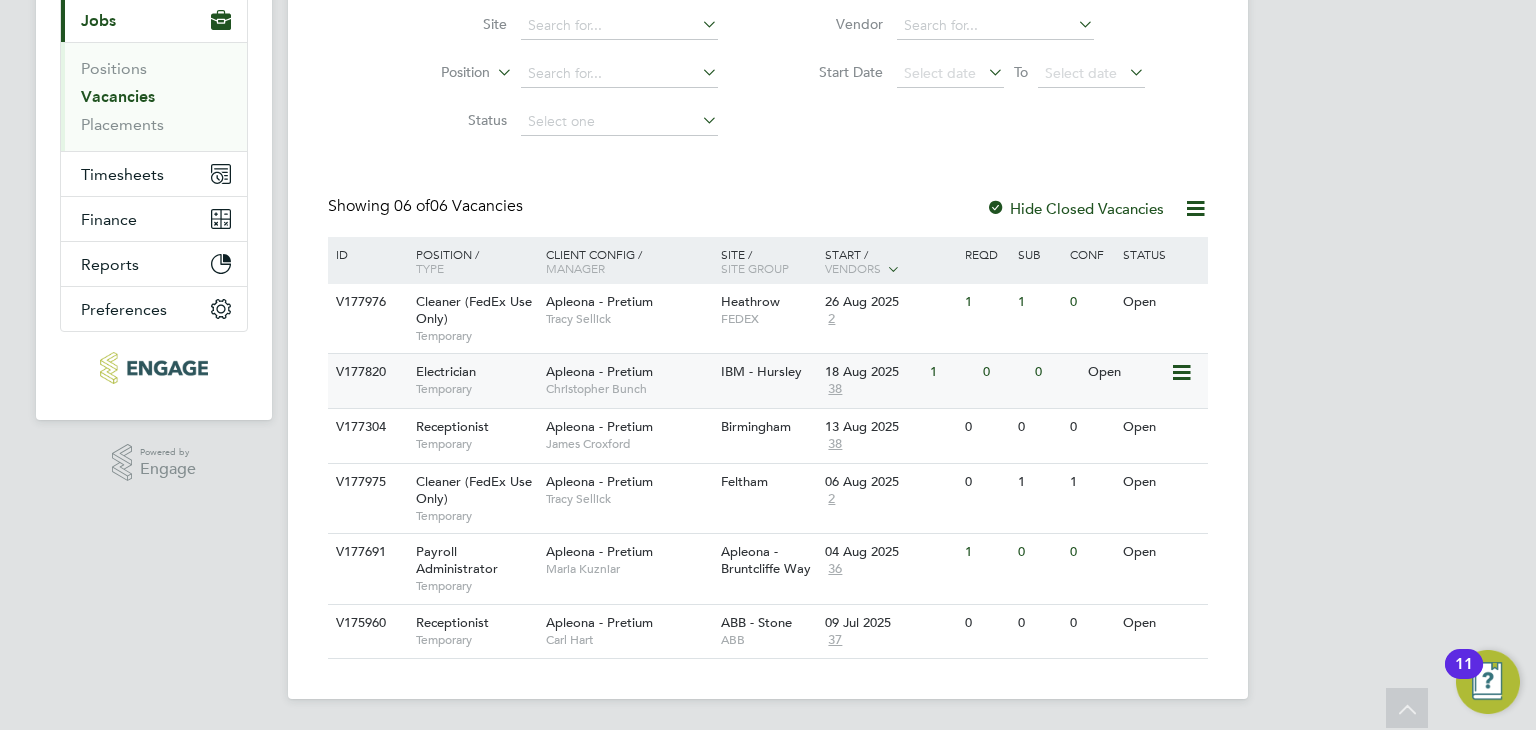 click on "Christopher Bunch" 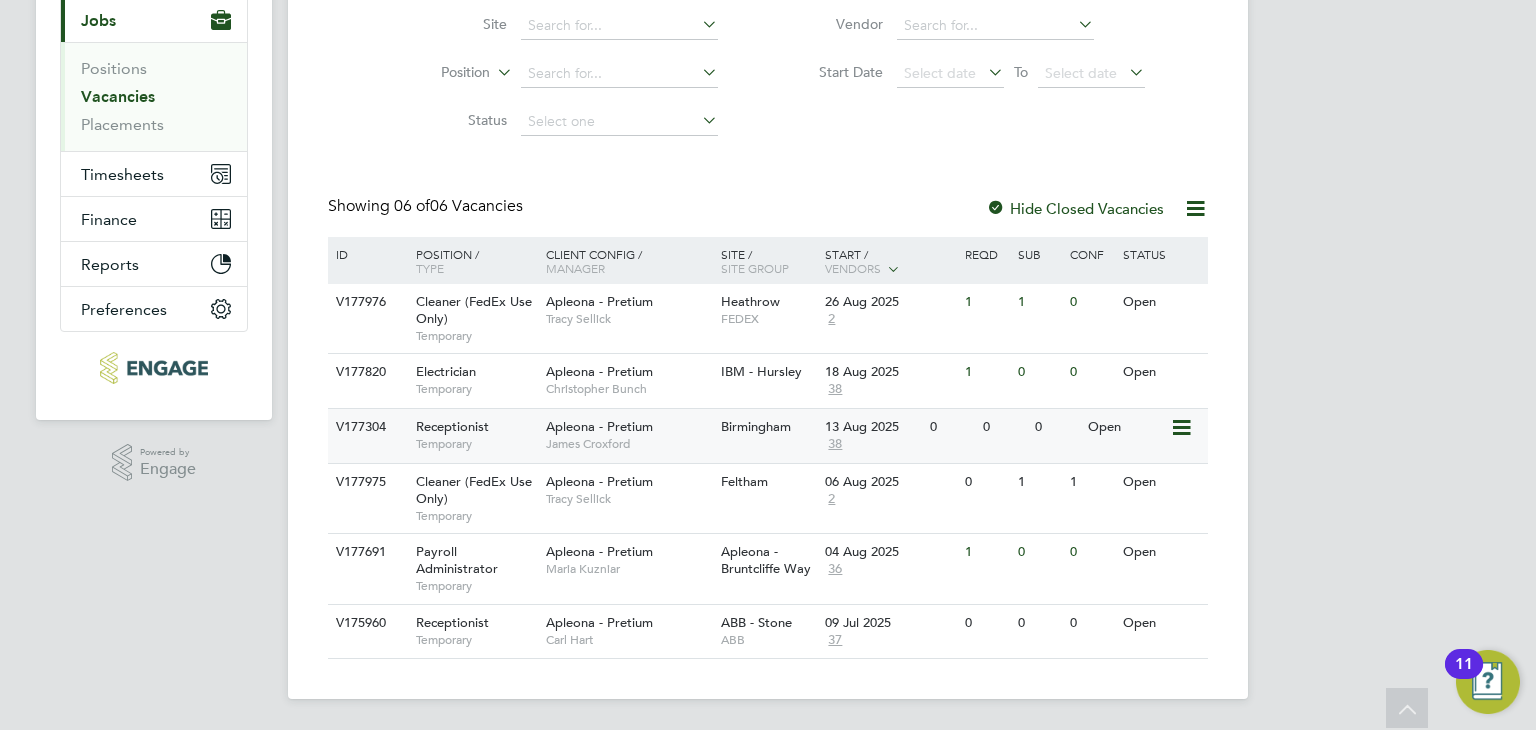 click on "James Croxford" 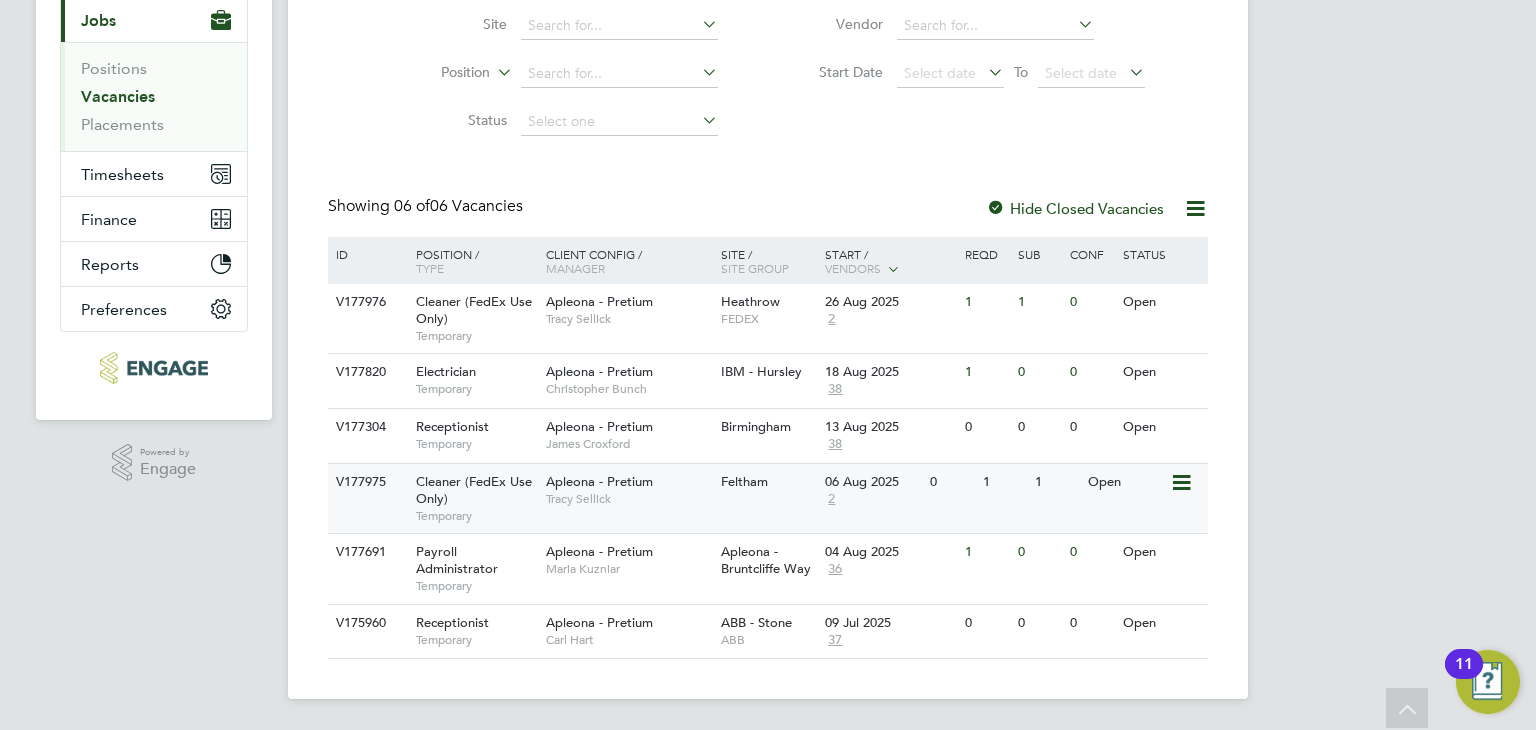 click on "Apleona - Pretium" 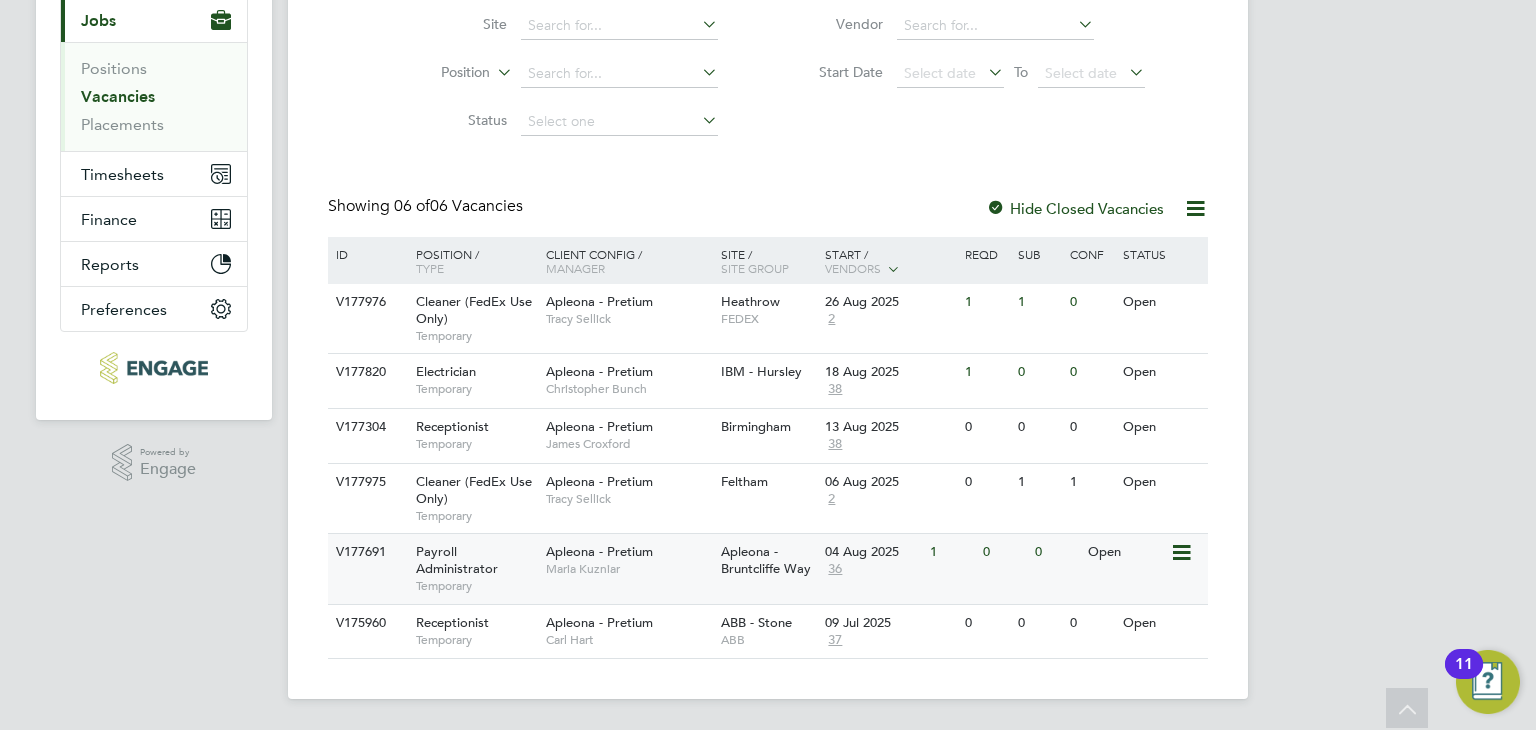 click on "Maria Kuzniar" 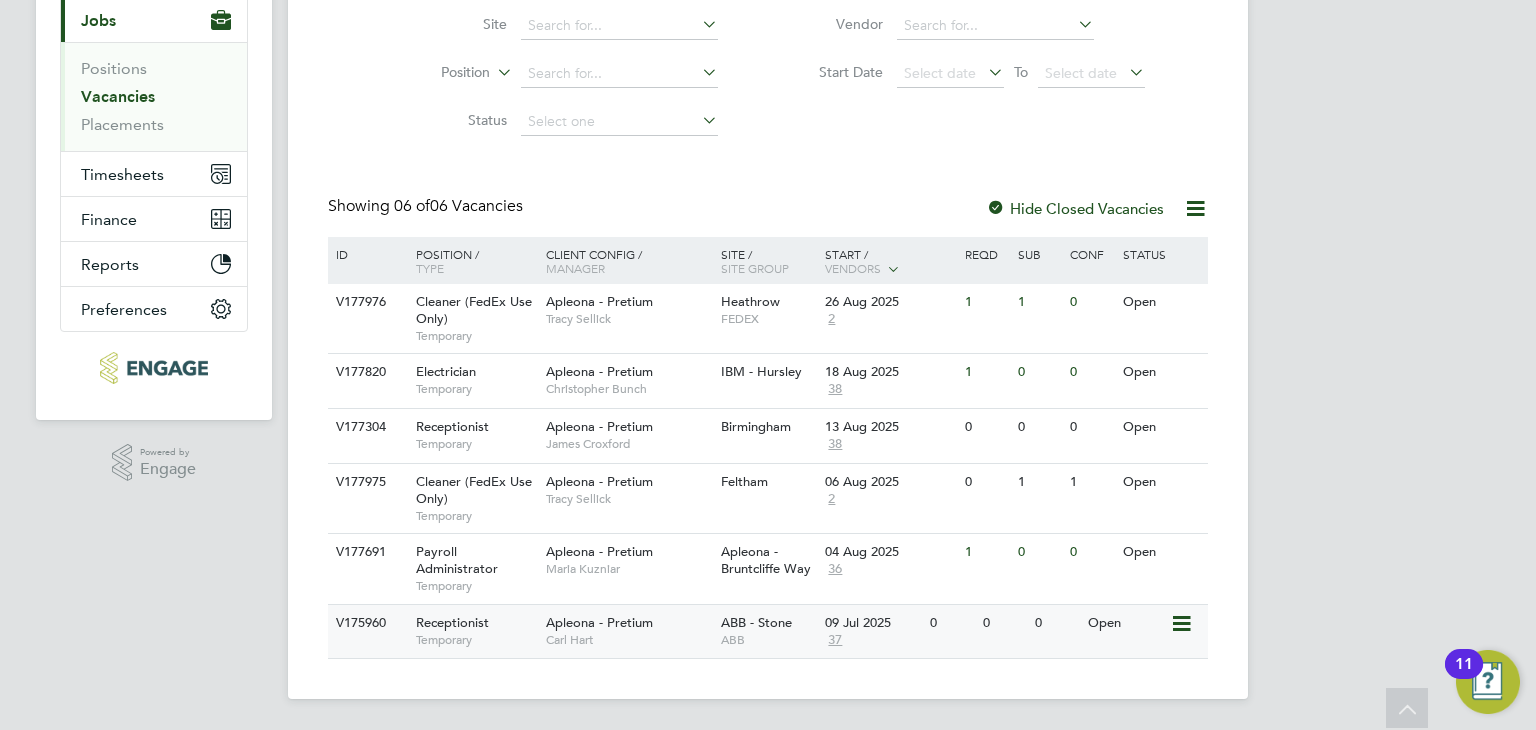 click on "Apleona - Pretium" 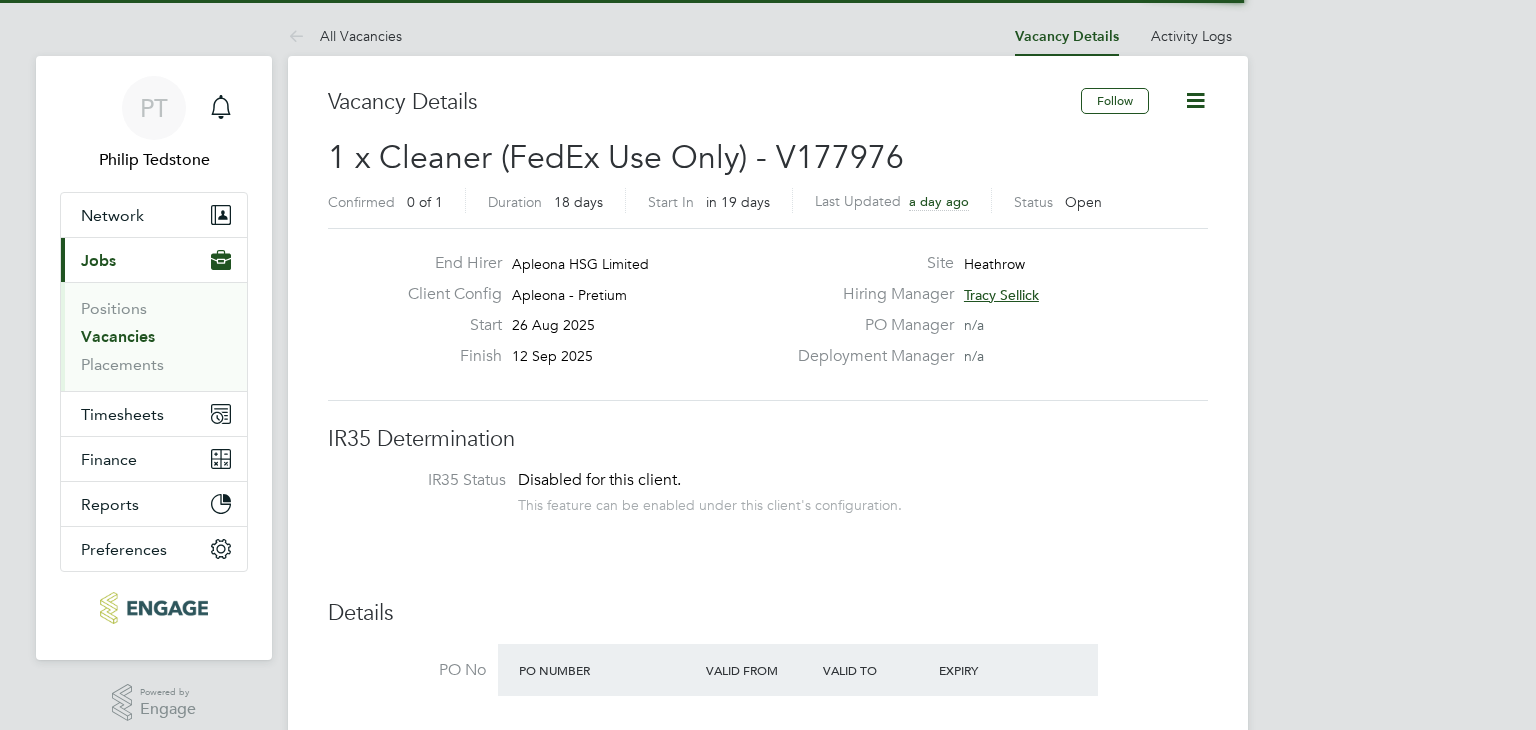 scroll, scrollTop: 500, scrollLeft: 0, axis: vertical 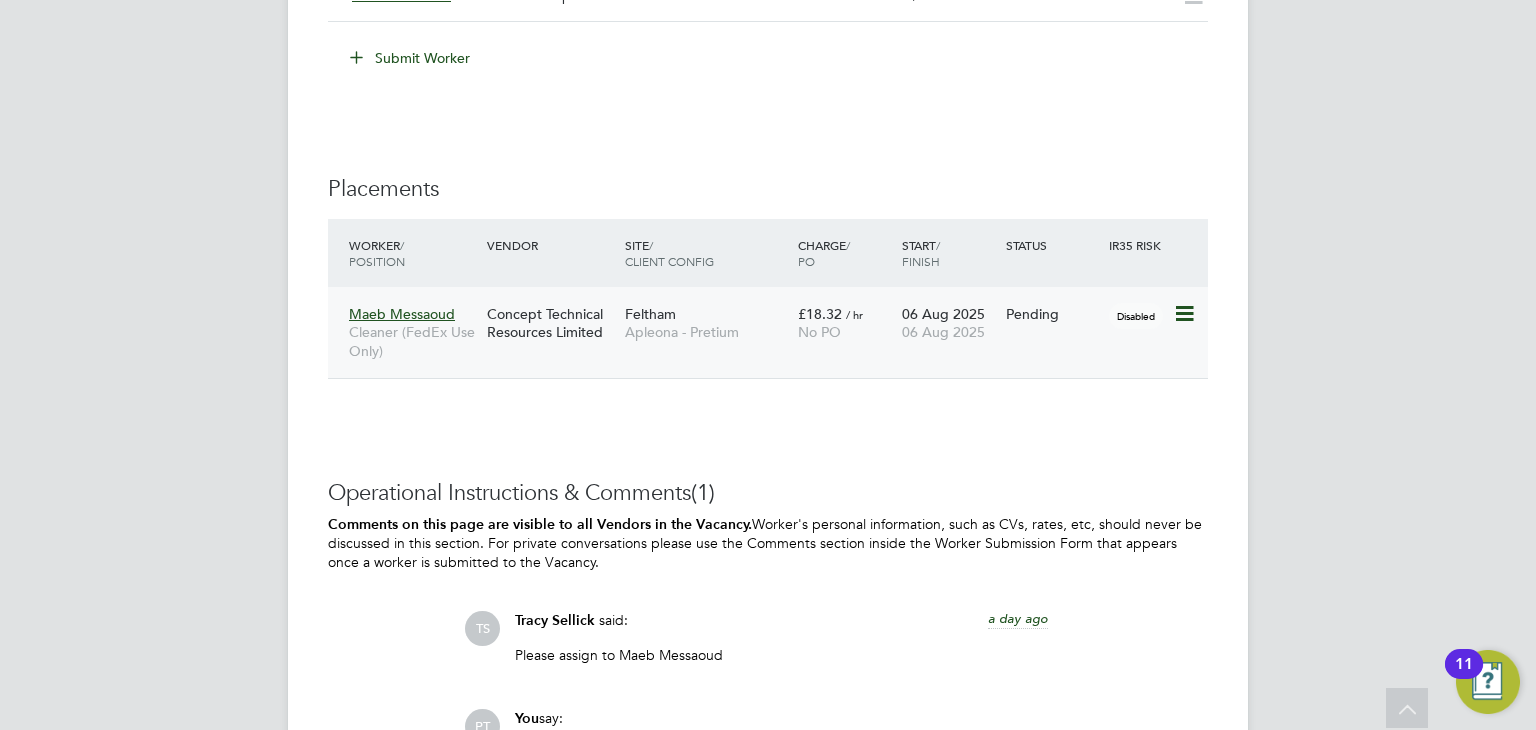click 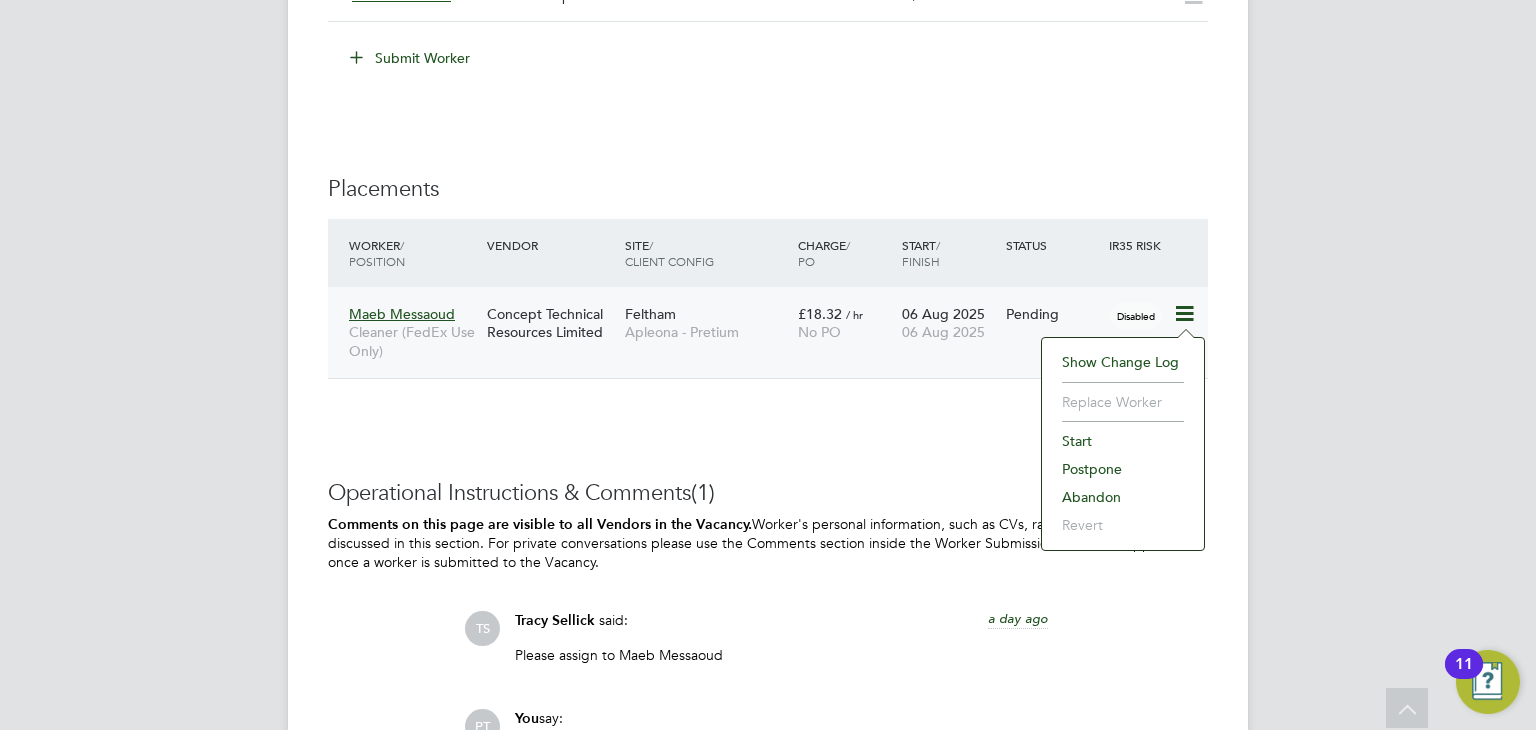 click on "PT   Philip Tedstone   Notifications
Applications:   Network
Team Members   Businesses   Sites   Workers   Contacts   Current page:   Jobs
Positions   Vacancies   Placements   Timesheets
Timesheets   Expenses   Finance
Invoices & Credit Notes   Statements   Payments   Reports
Margin Report   Report Downloads   Preferences
My Business   Doc. Requirements   VMS Configurations   Notifications   Activity Logs
.st0{fill:#C0C1C2;}
Powered by Engage All Vacancies Vacancy Details   Activity Logs   Vacancy Details Activity Logs All Vacancies Vacancy Details Follow     1 x Cleaner (FedEx Use Only) - V177975 Confirmed   1 of 1 Duration   1 day Start In     Yesterday Last Updated a day ago Status   Open   End Hirer Apleona HSG Limited Start Finish" at bounding box center [768, -547] 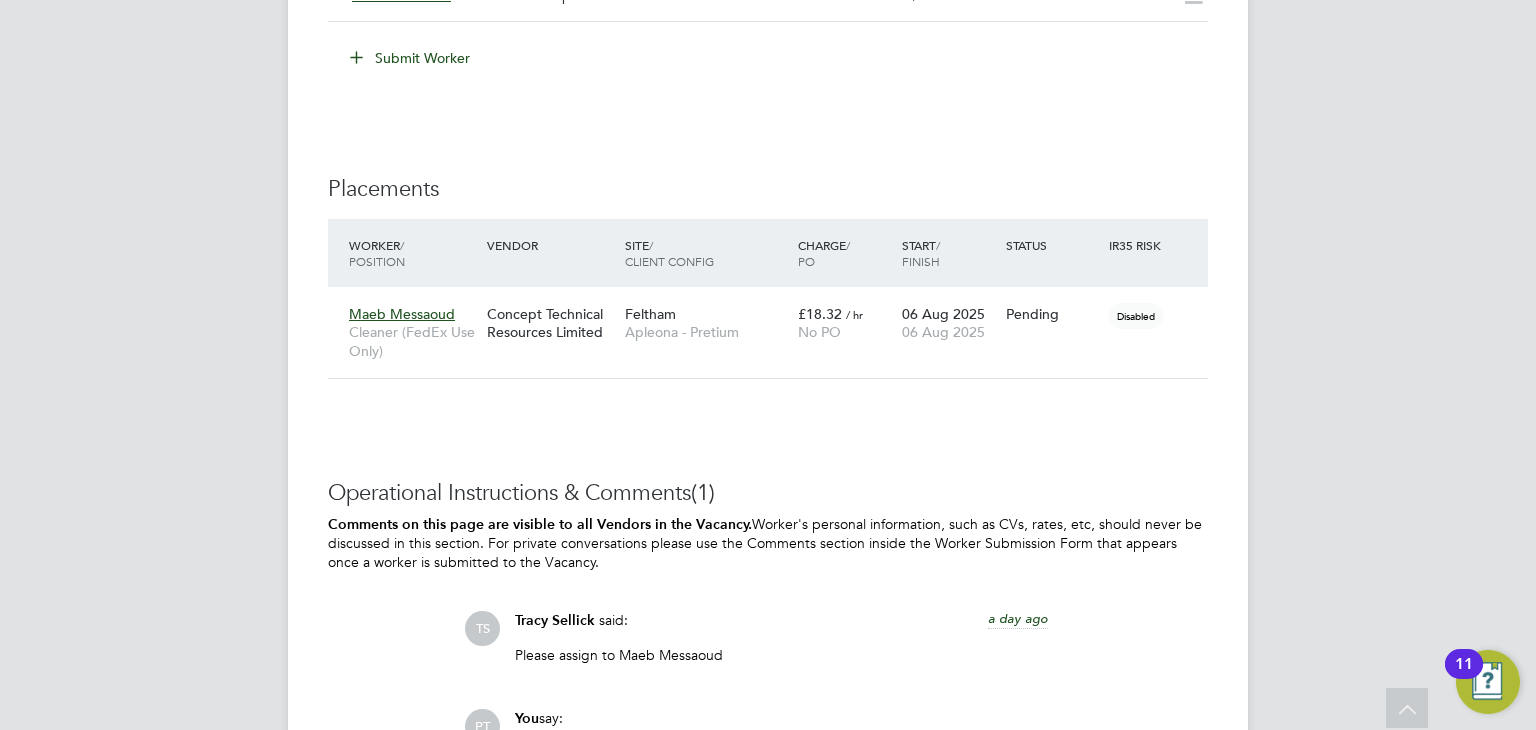 scroll, scrollTop: 2378, scrollLeft: 0, axis: vertical 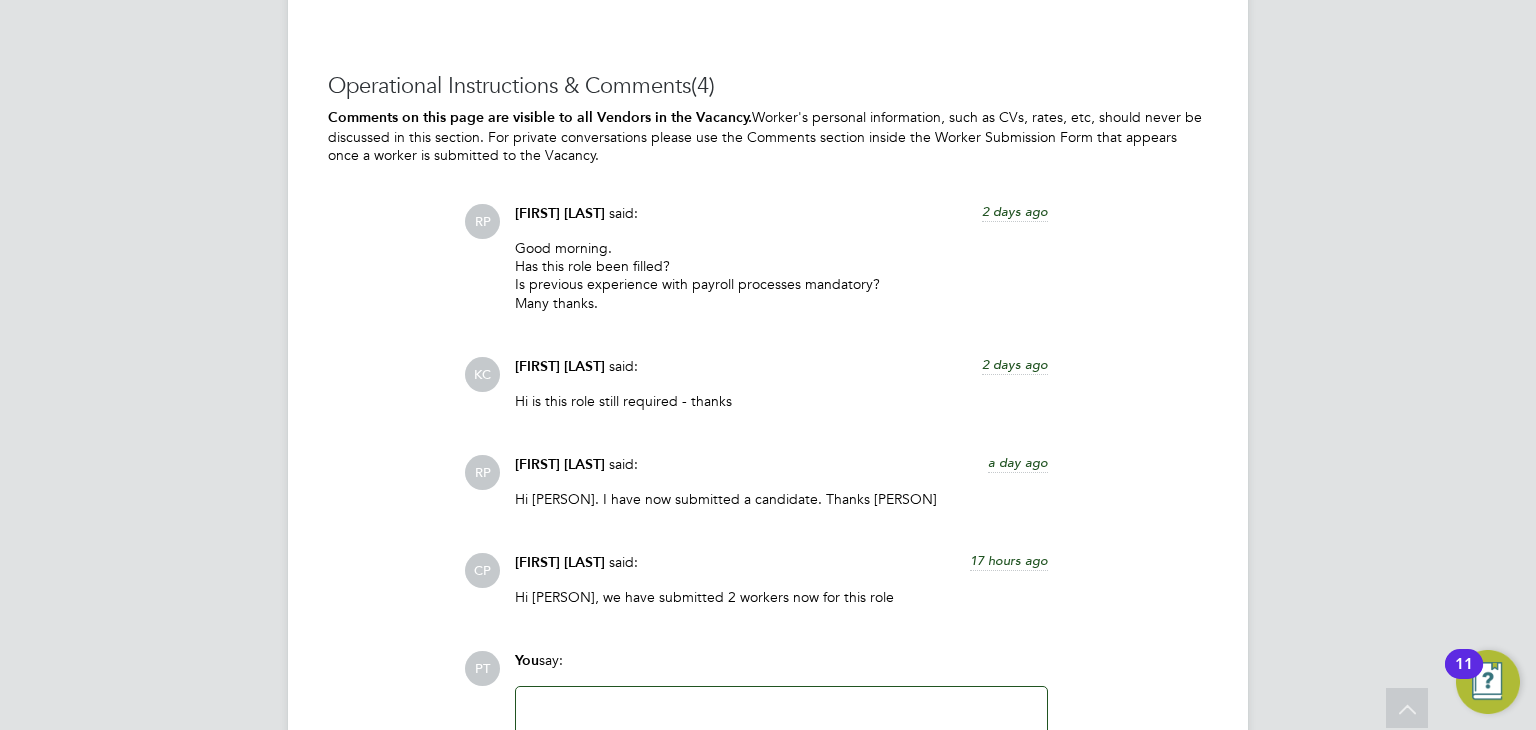 click on "CP" 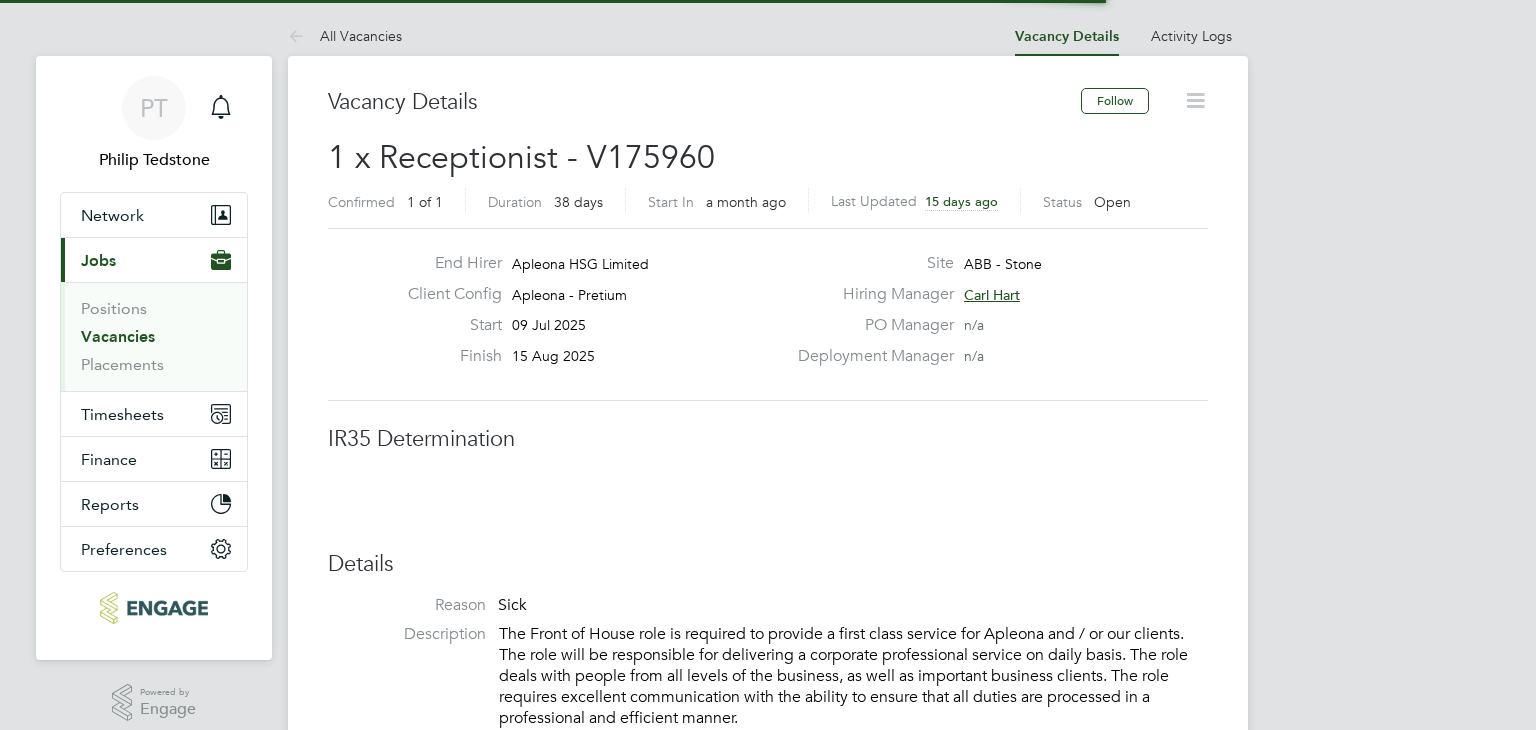 scroll, scrollTop: 586, scrollLeft: 0, axis: vertical 